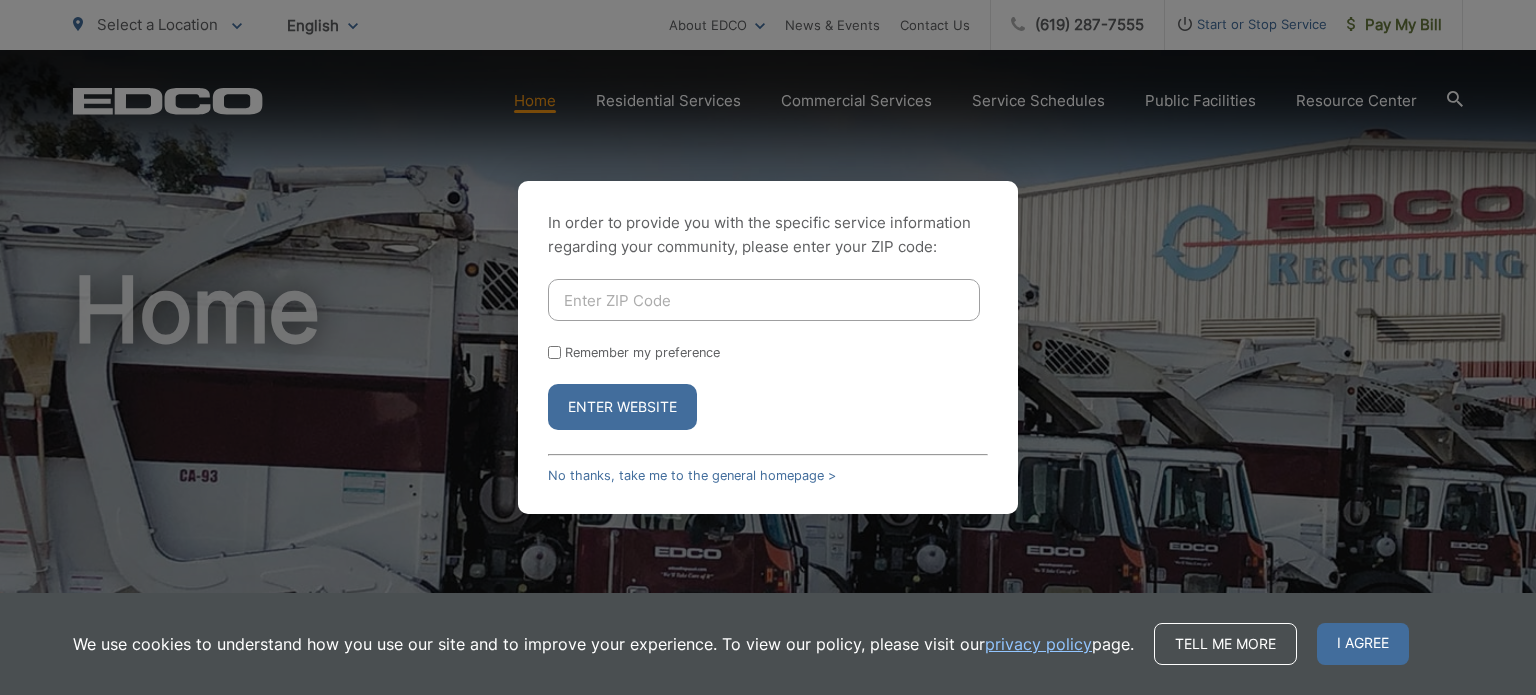 scroll, scrollTop: 0, scrollLeft: 0, axis: both 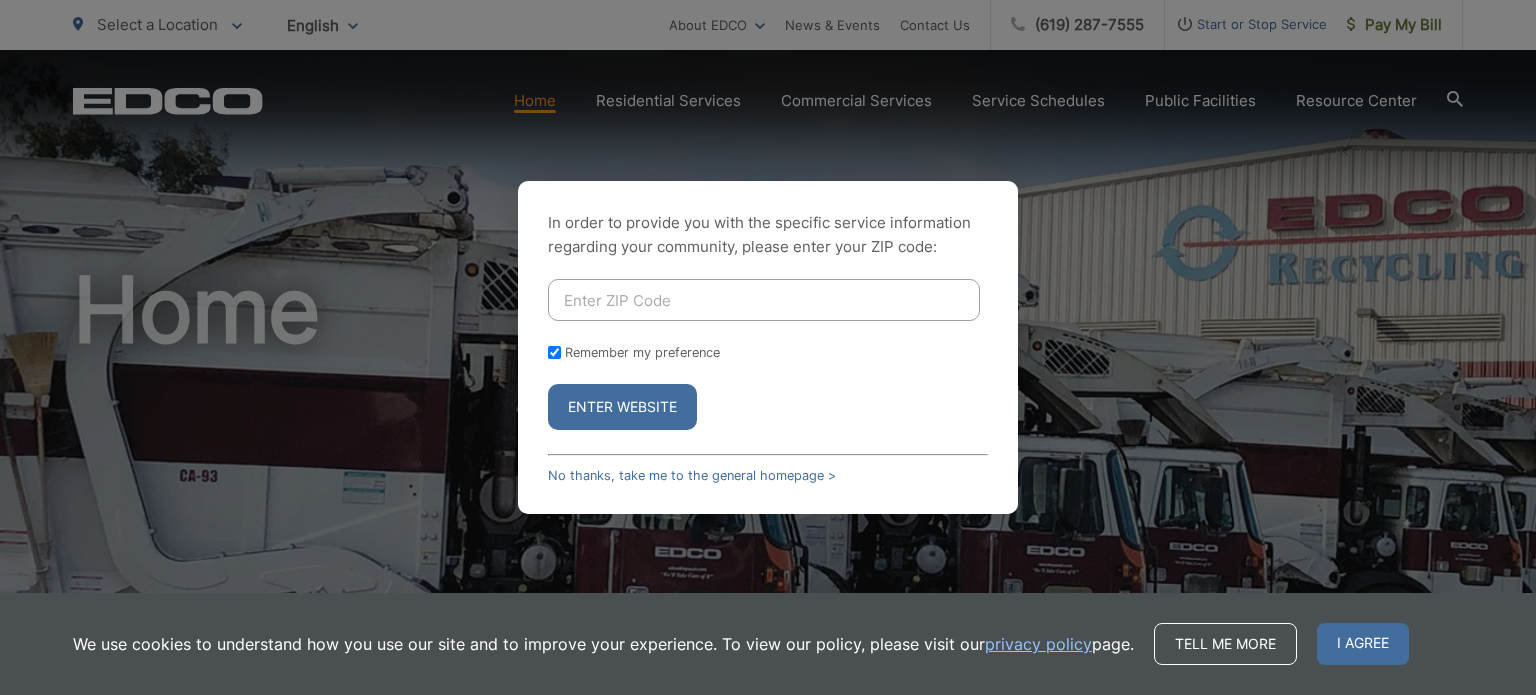 checkbox on "true" 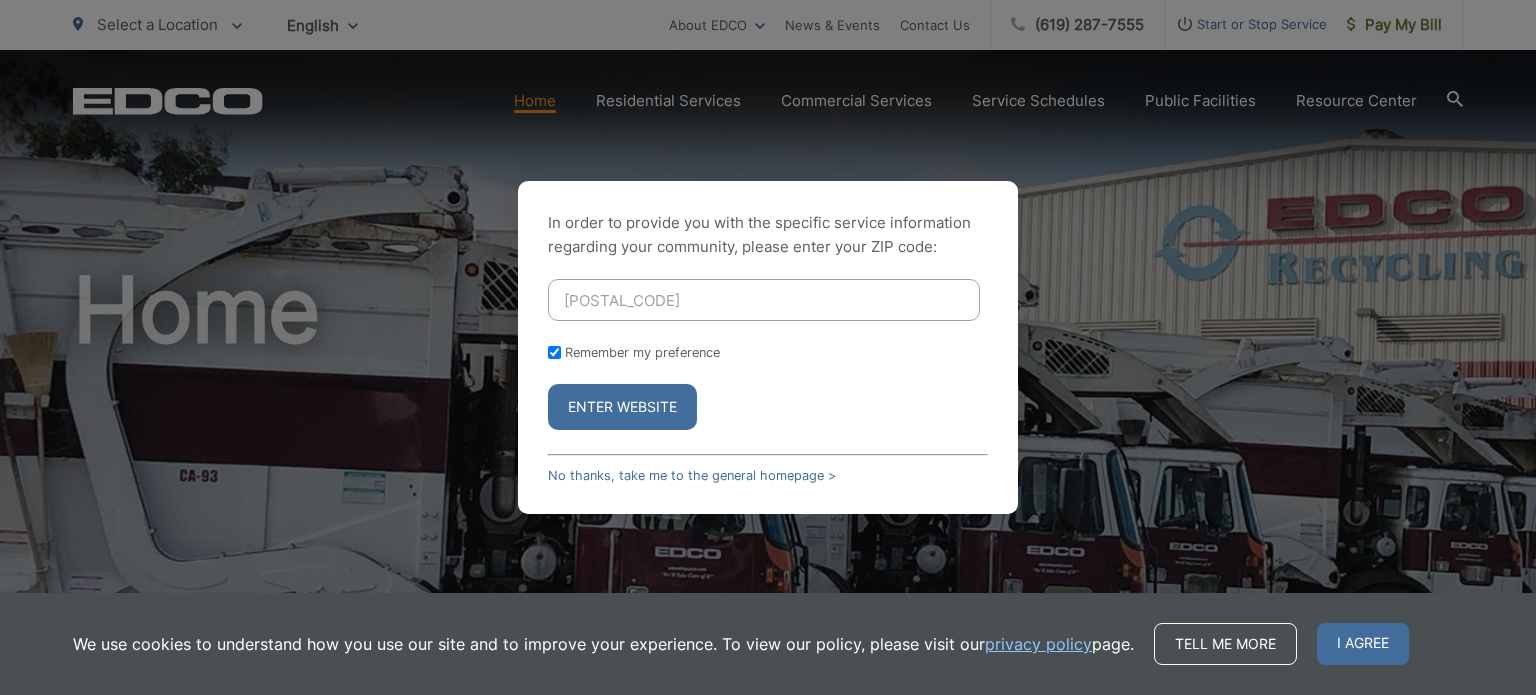 type on "94401" 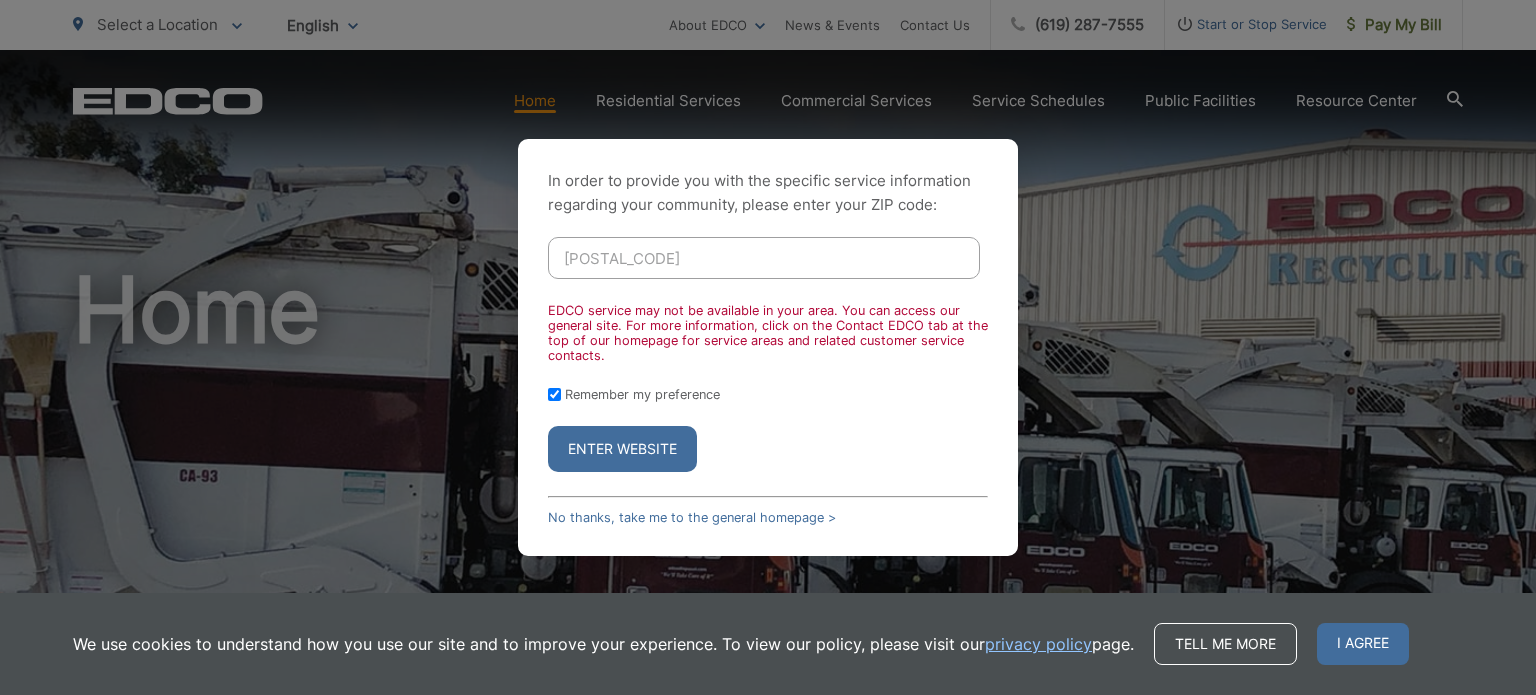 click on "Enter Website" at bounding box center (622, 449) 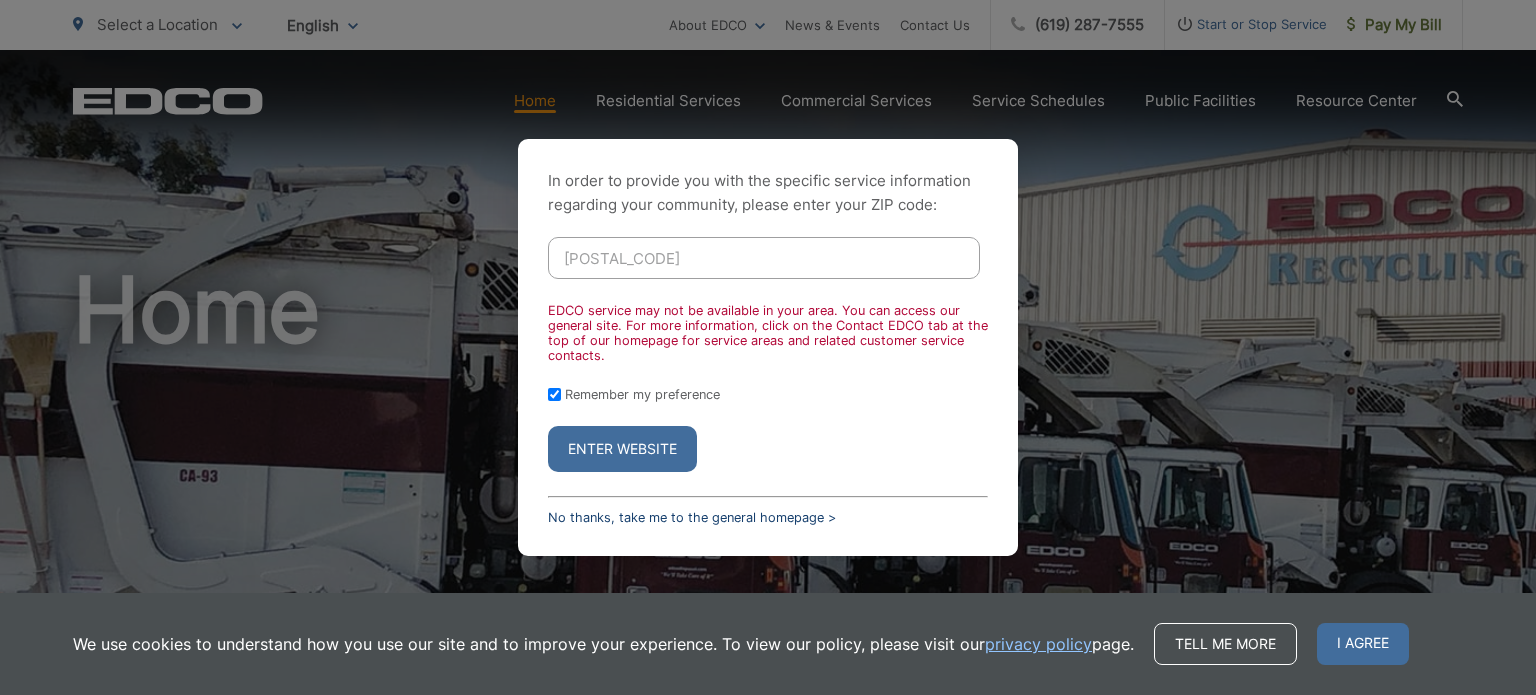 click on "No thanks, take me to the general homepage >" at bounding box center (692, 517) 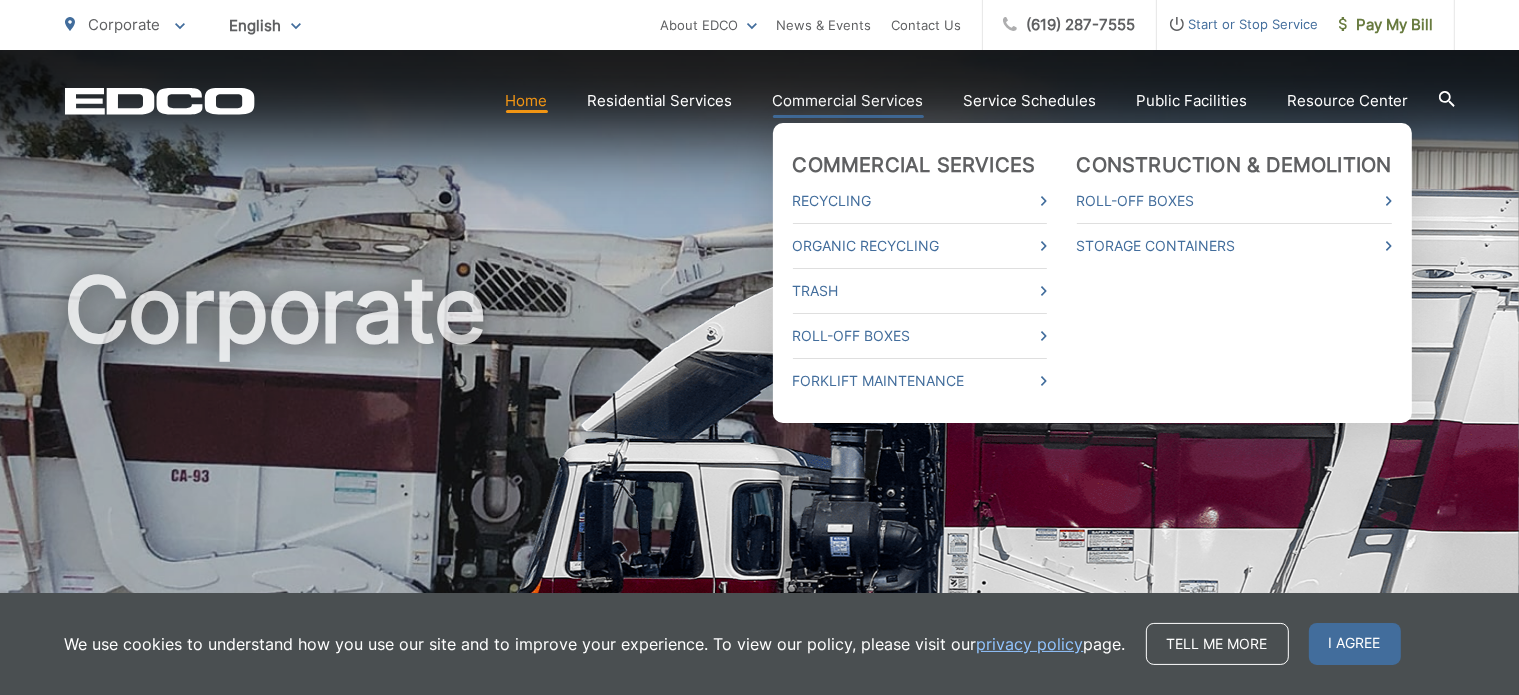 scroll, scrollTop: 0, scrollLeft: 0, axis: both 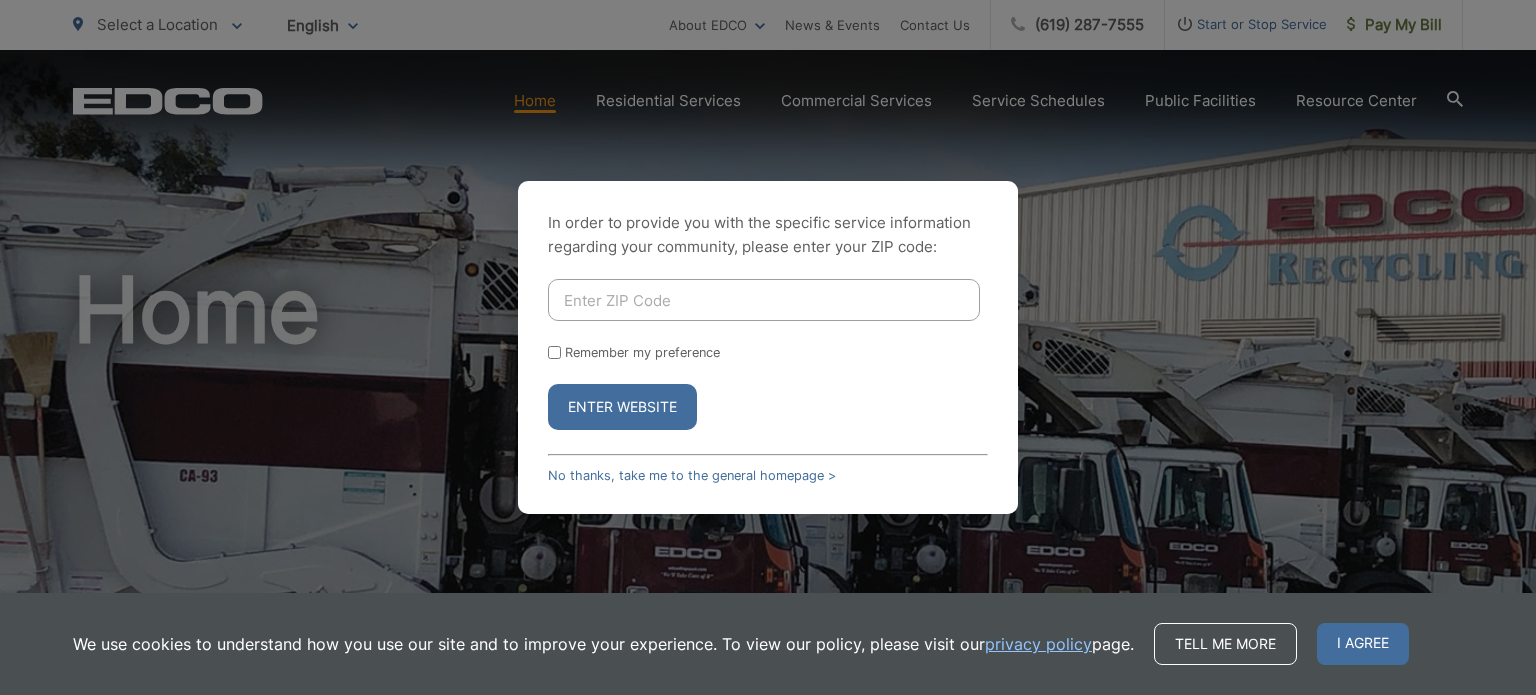 click at bounding box center [764, 300] 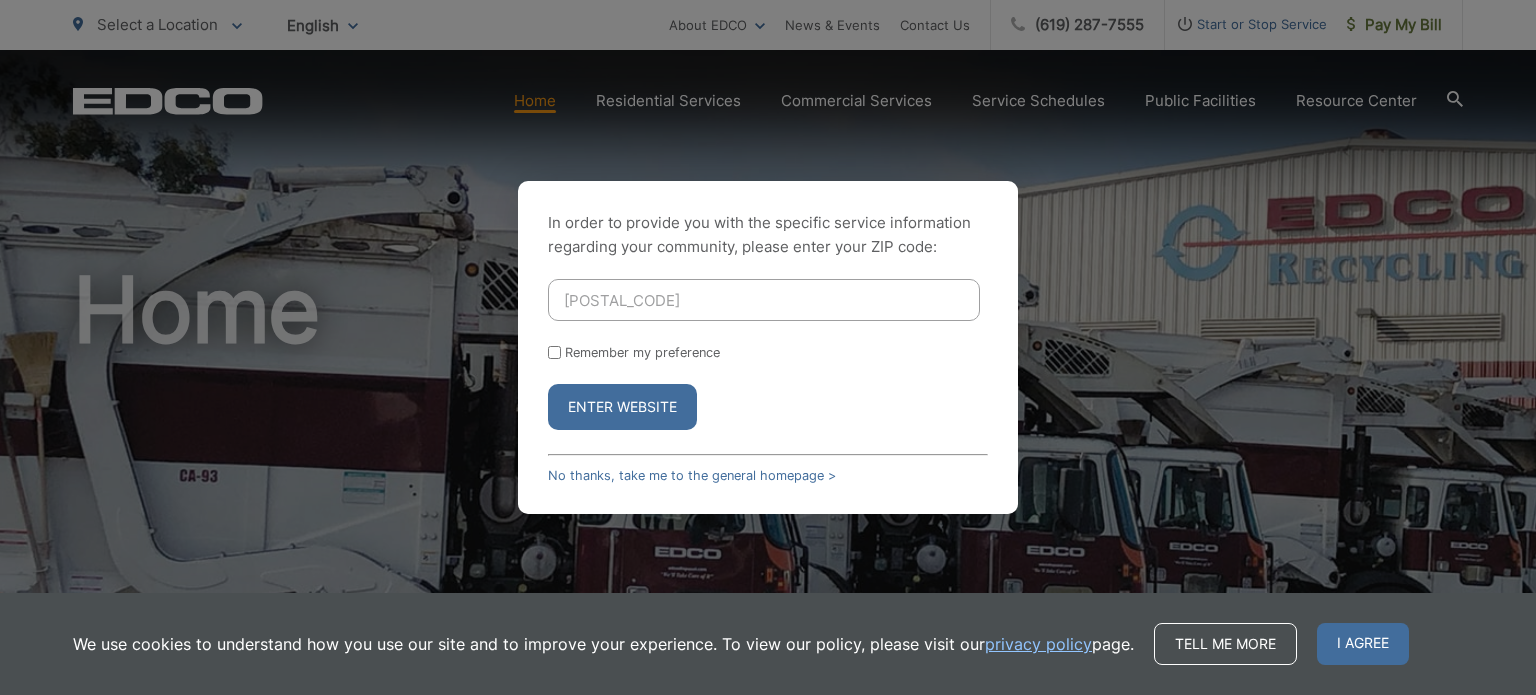 type on "90275" 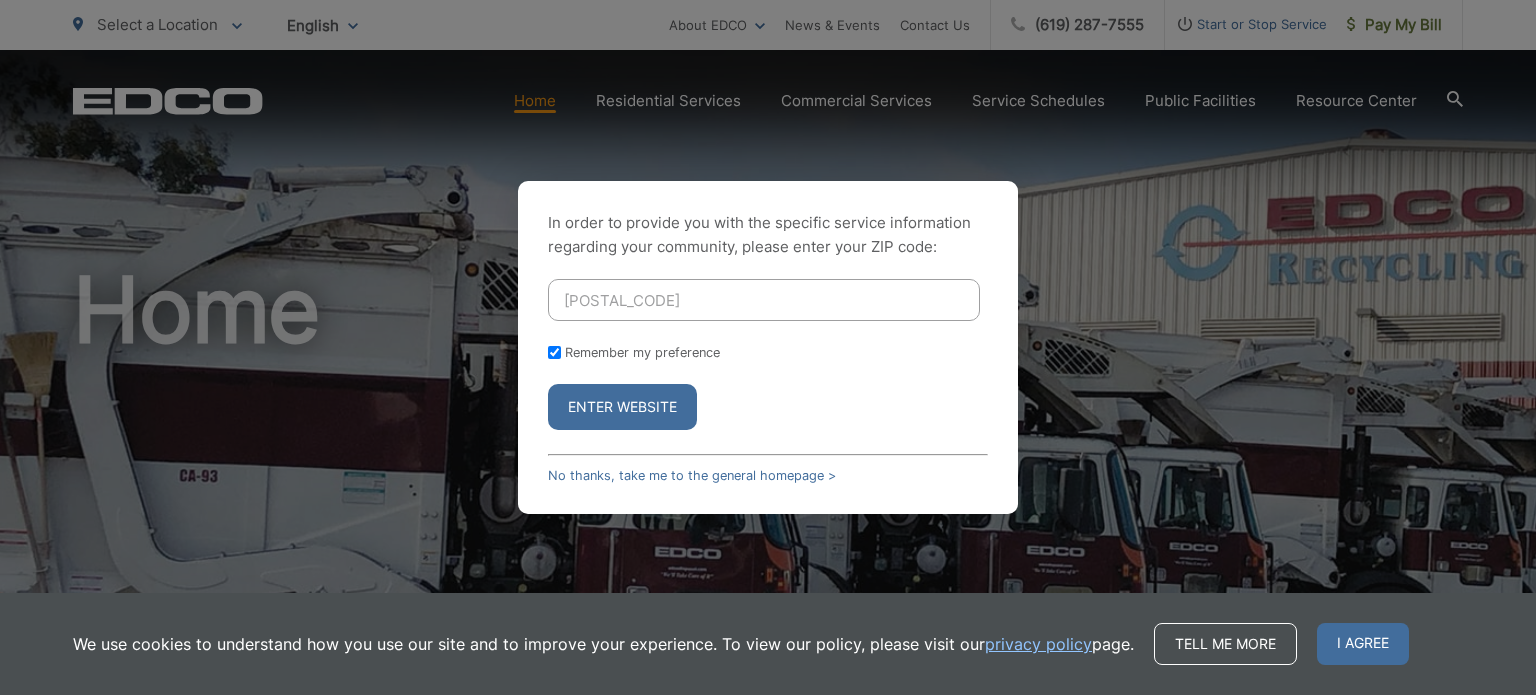 click on "Enter Website" at bounding box center [622, 407] 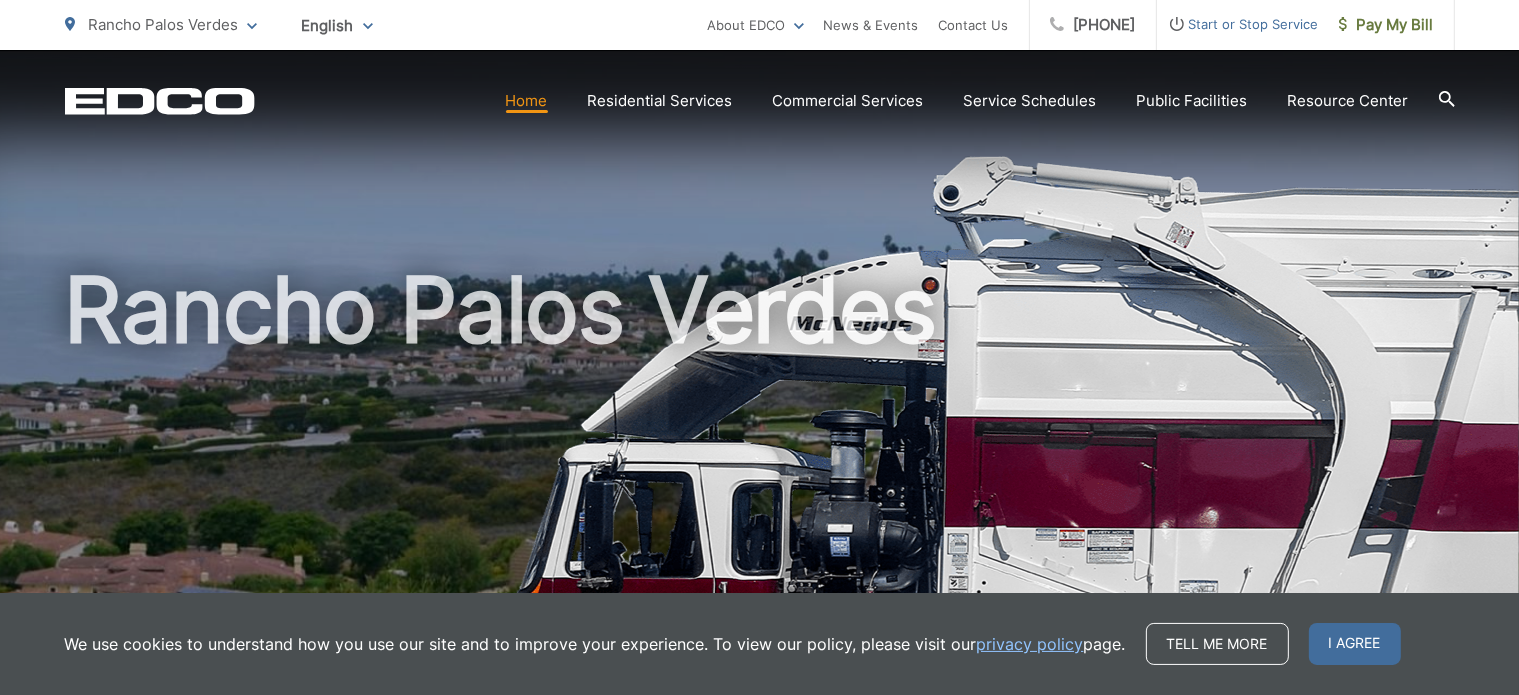 scroll, scrollTop: 0, scrollLeft: 0, axis: both 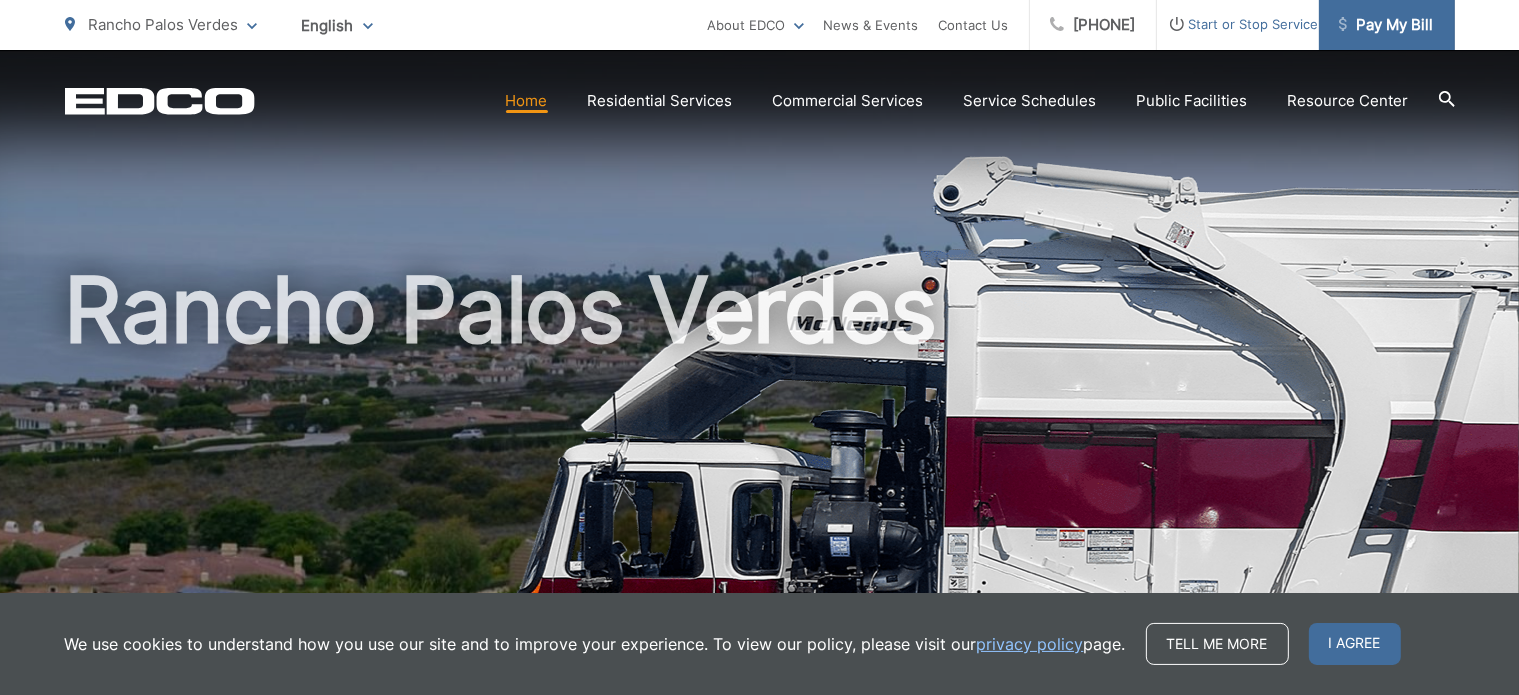 click on "Pay My Bill" at bounding box center (1386, 25) 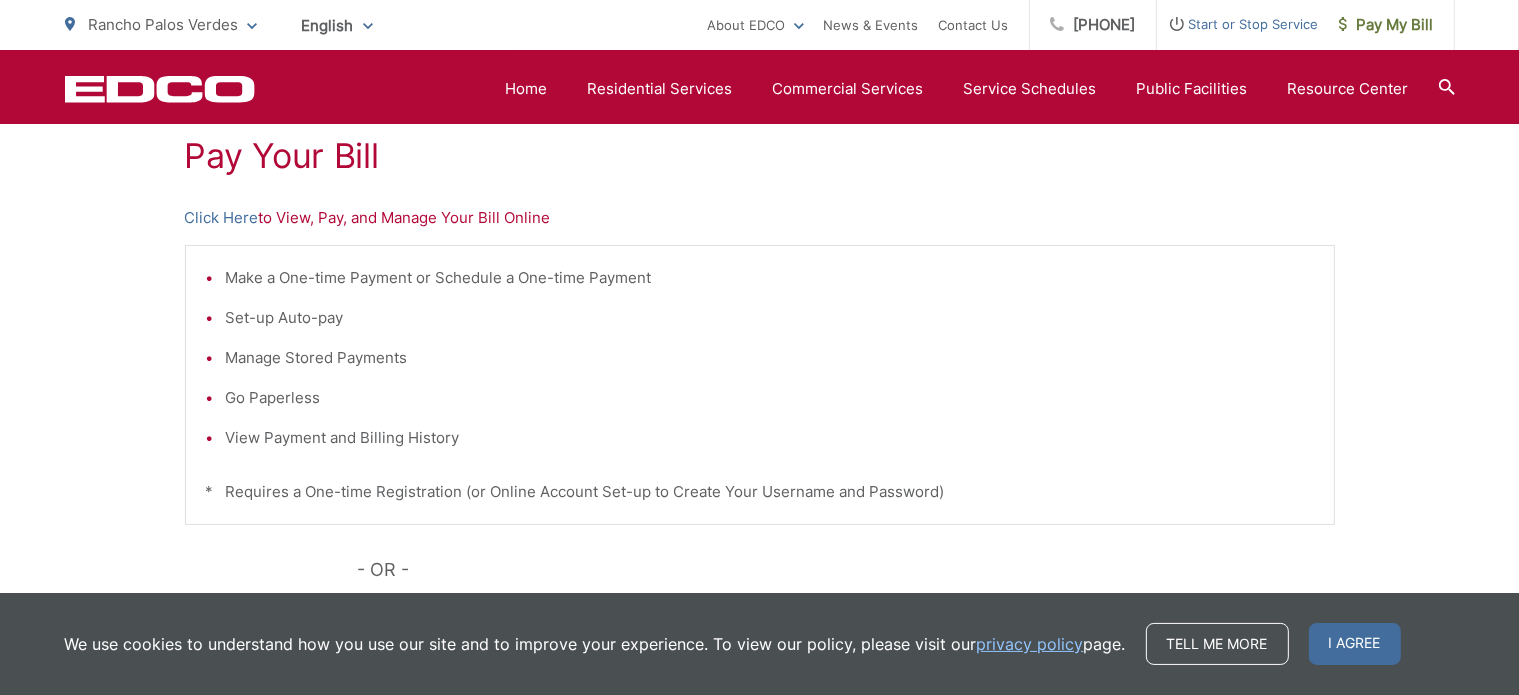 scroll, scrollTop: 378, scrollLeft: 0, axis: vertical 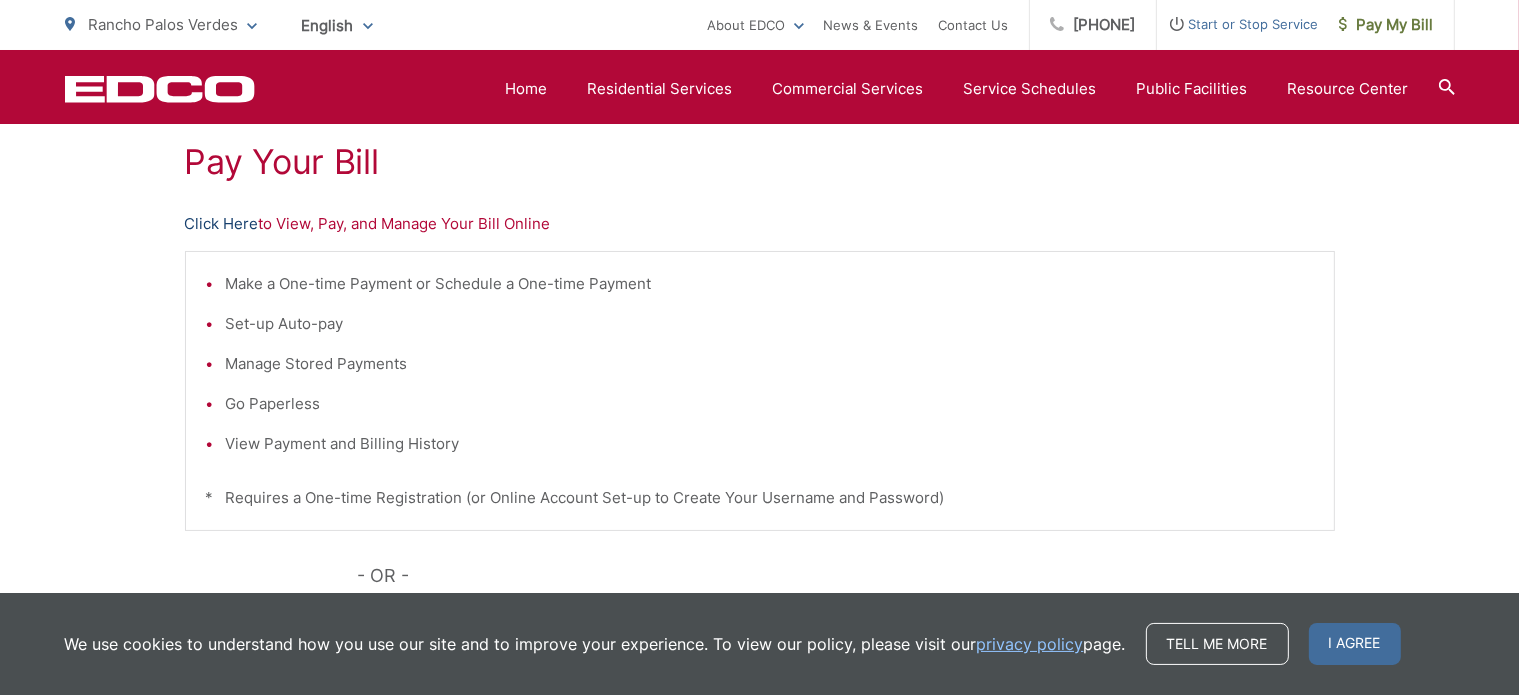 click on "Click Here" at bounding box center (222, 224) 